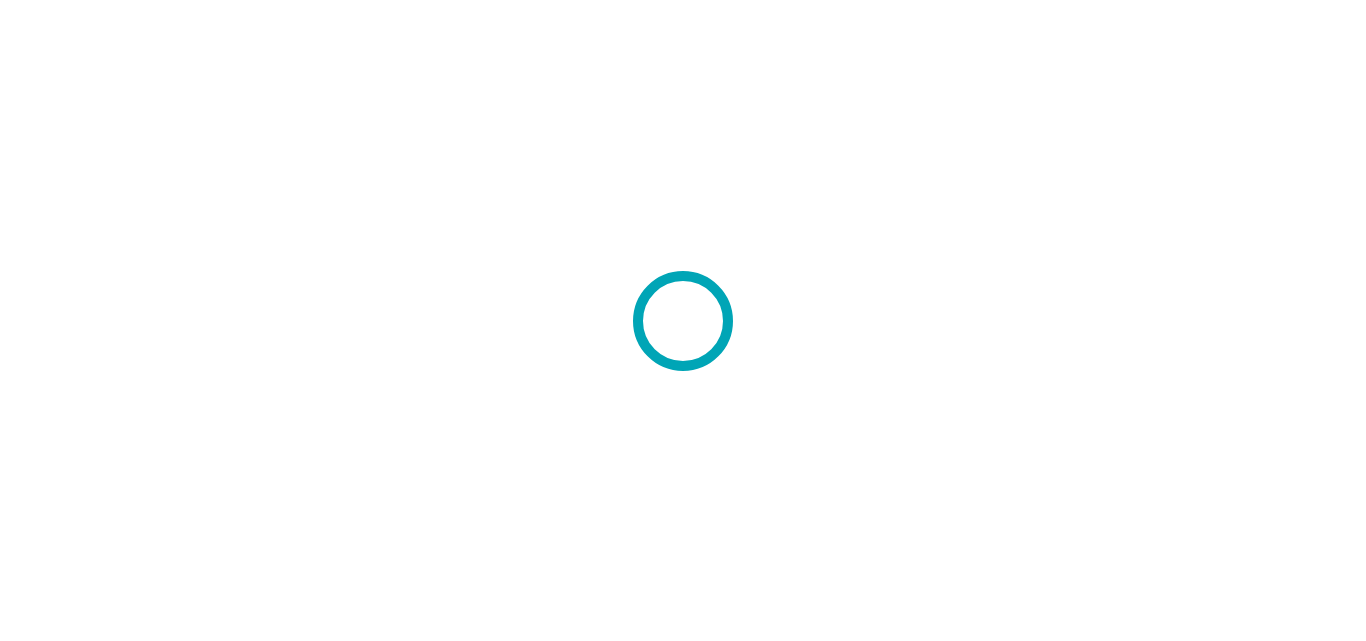 scroll, scrollTop: 0, scrollLeft: 0, axis: both 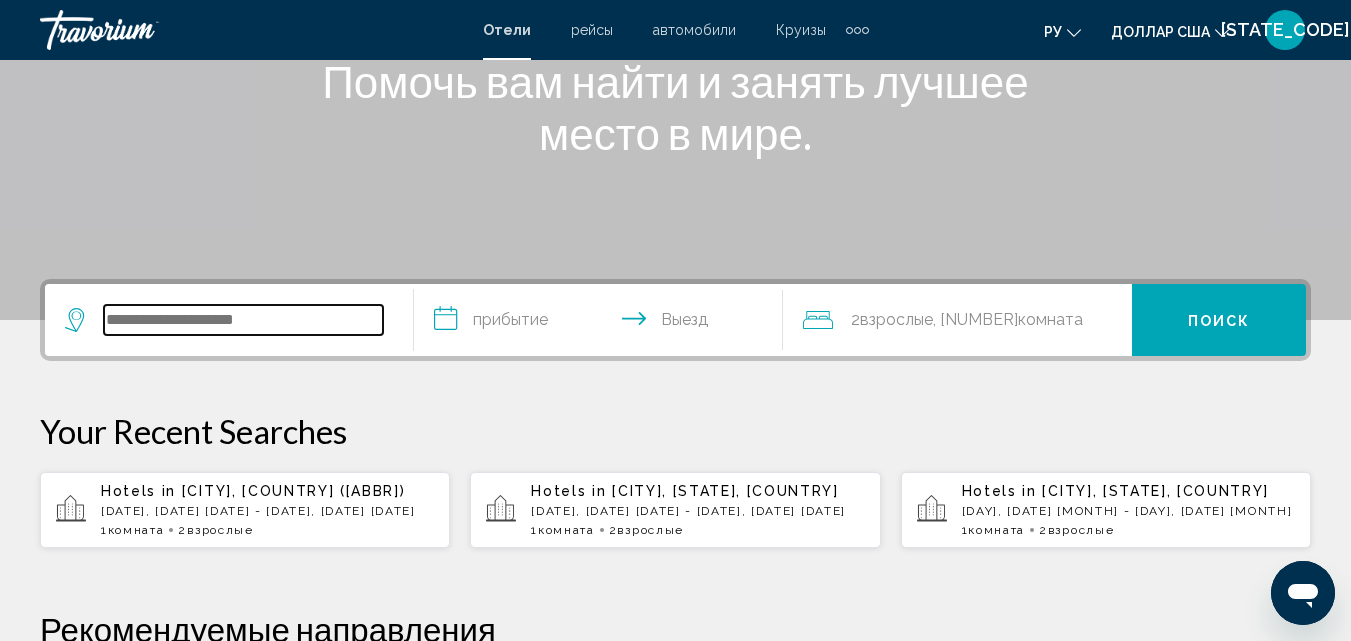 click at bounding box center (243, 320) 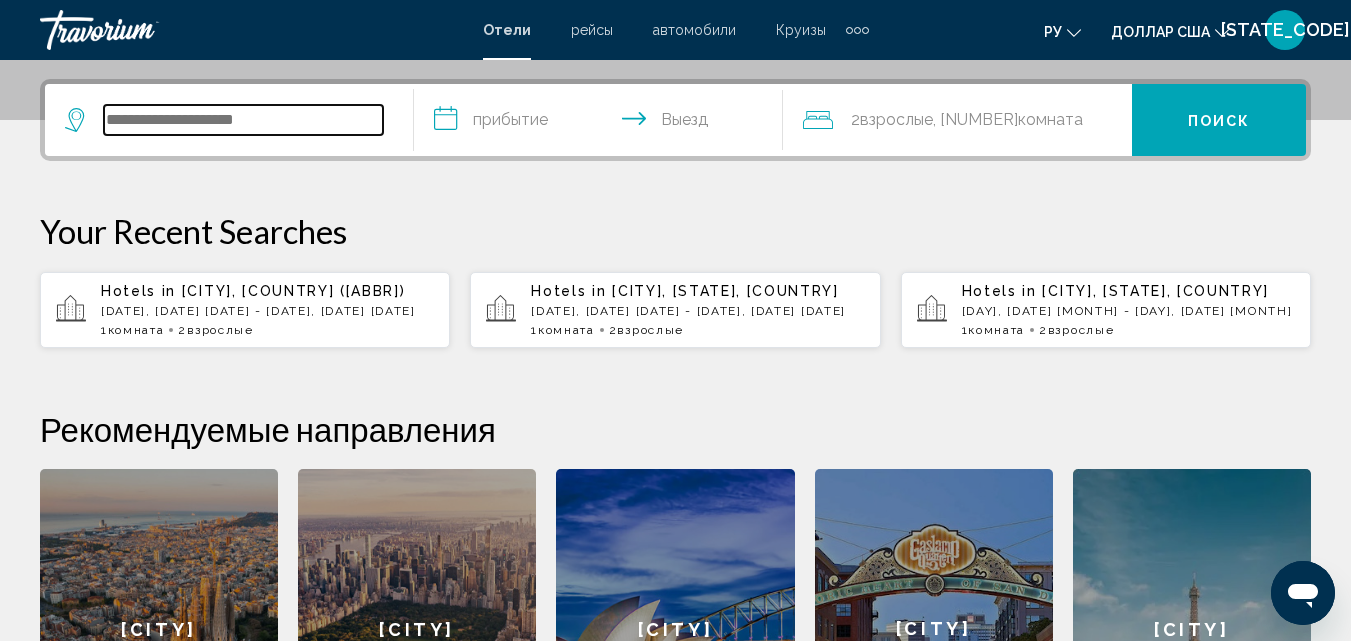 scroll, scrollTop: 494, scrollLeft: 0, axis: vertical 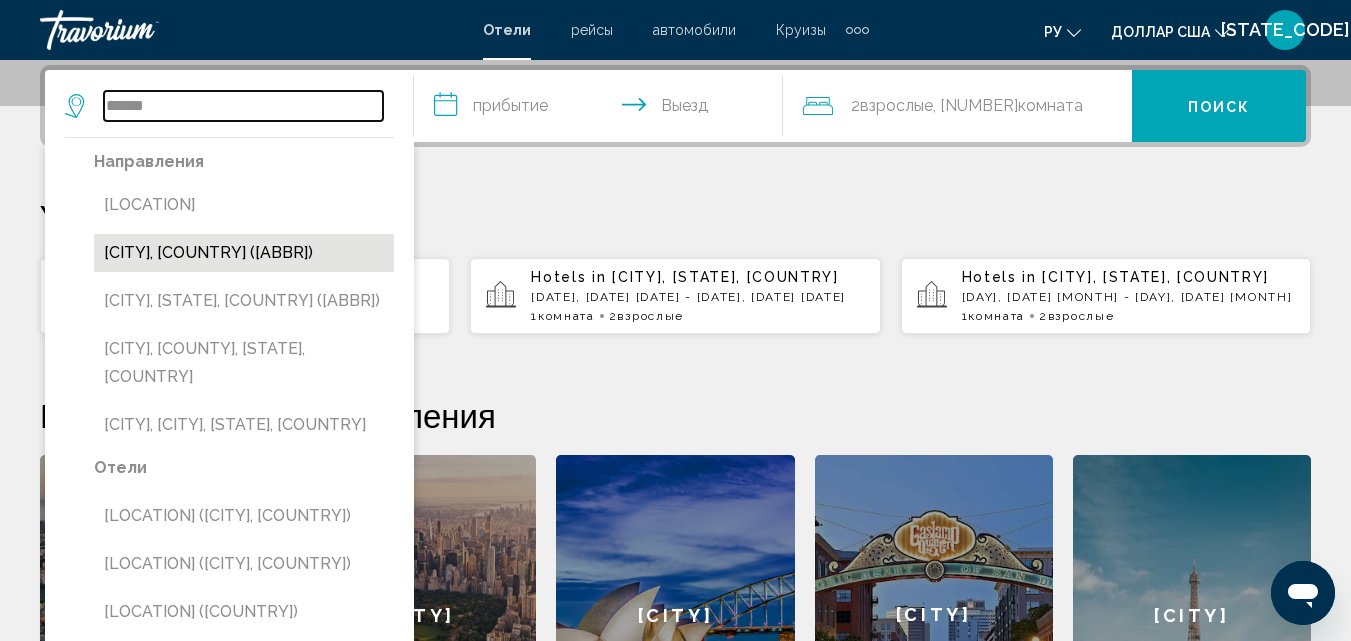 type on "******" 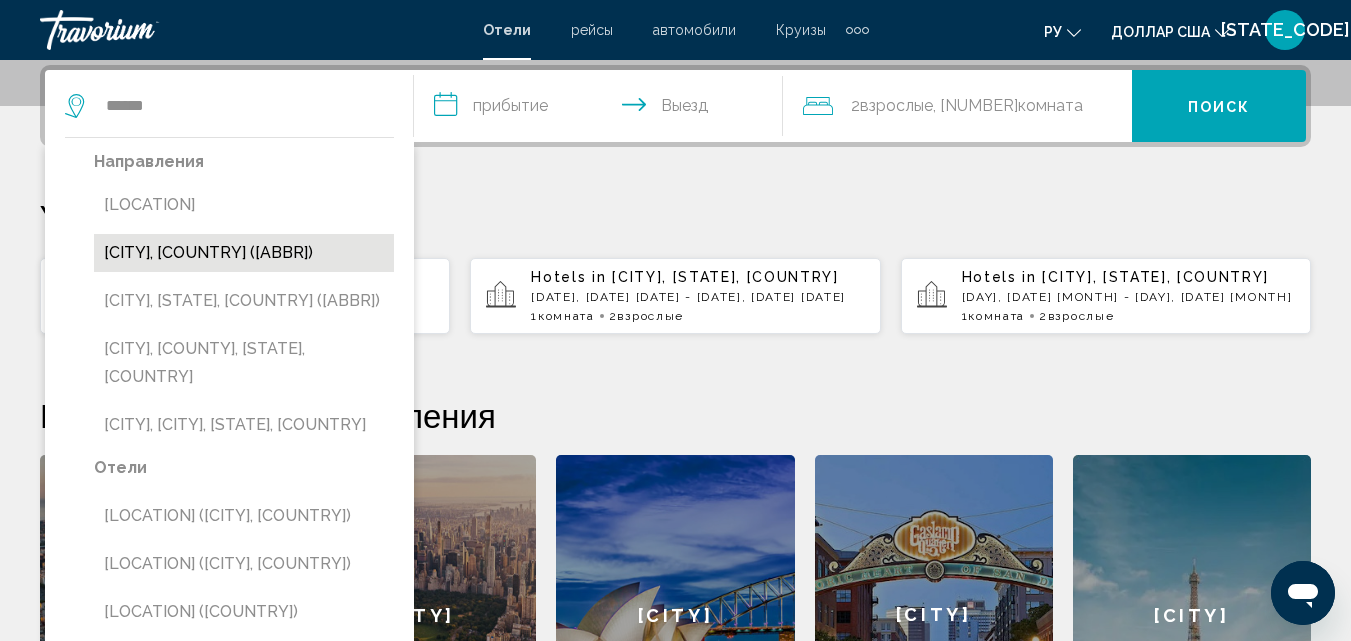 click on "[CITY], [COUNTRY] ([ABBR])" at bounding box center (244, 253) 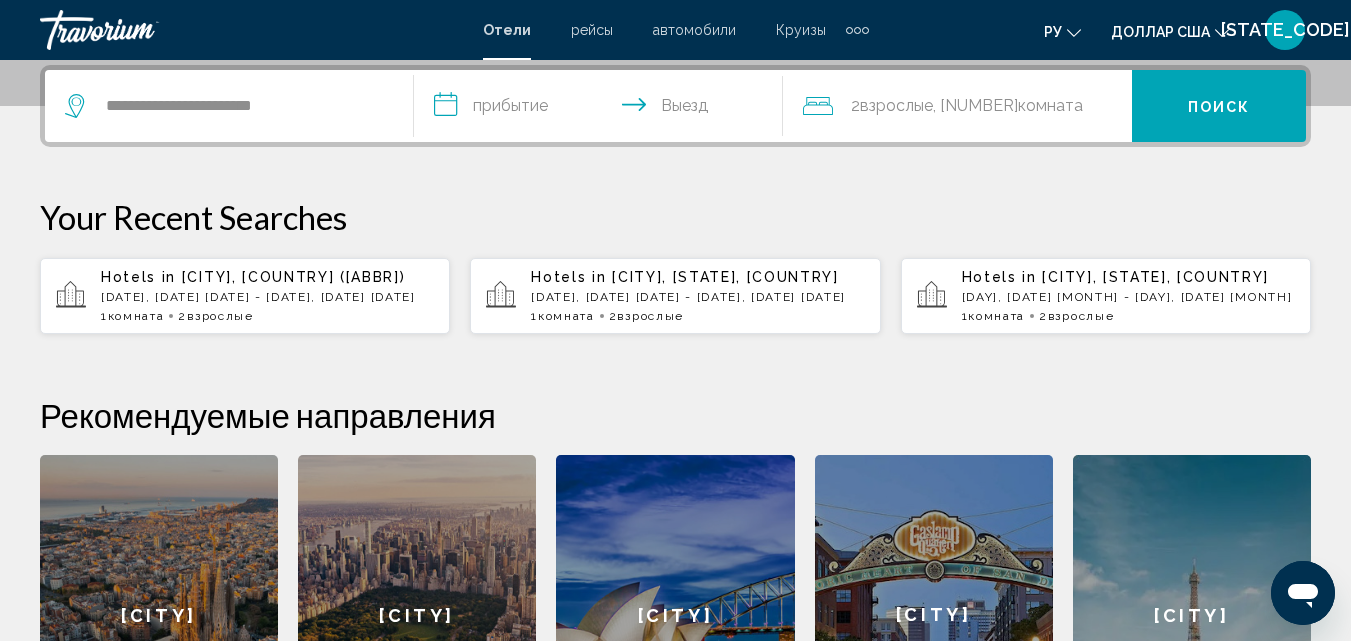 click on "**********" at bounding box center [602, 109] 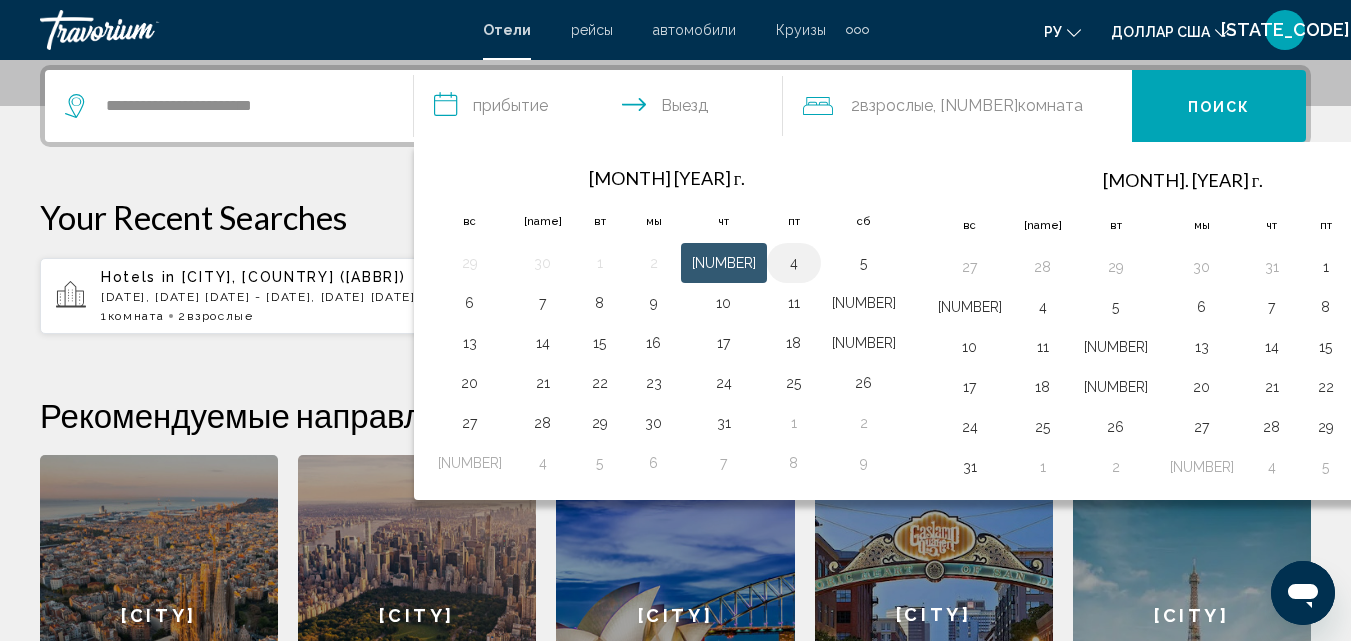 click on "4" at bounding box center [794, 263] 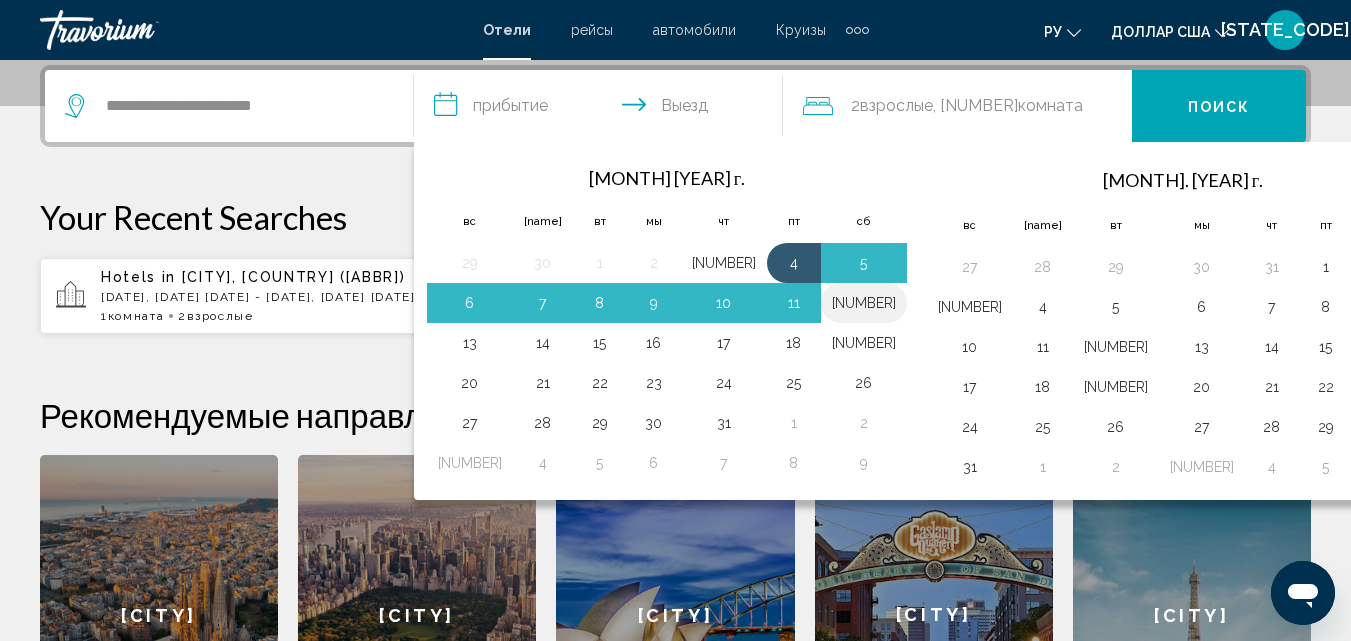 click on "[NUMBER]" at bounding box center (864, 303) 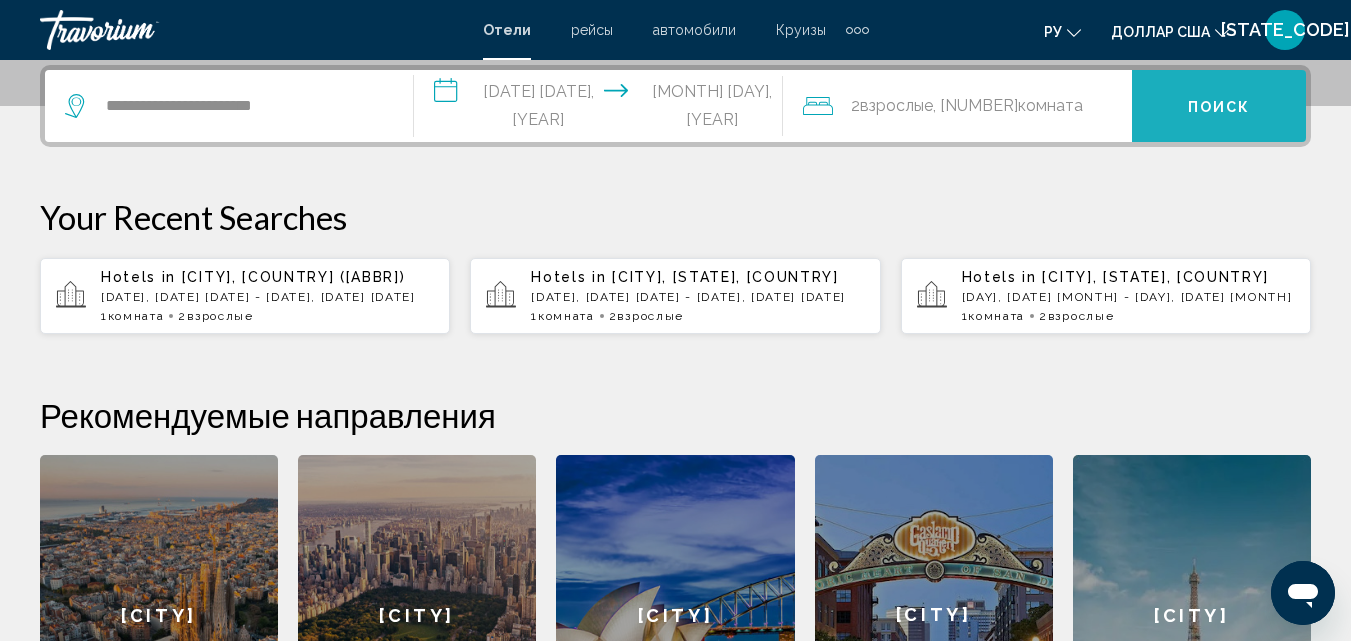 click on "Поиск" at bounding box center [1219, 106] 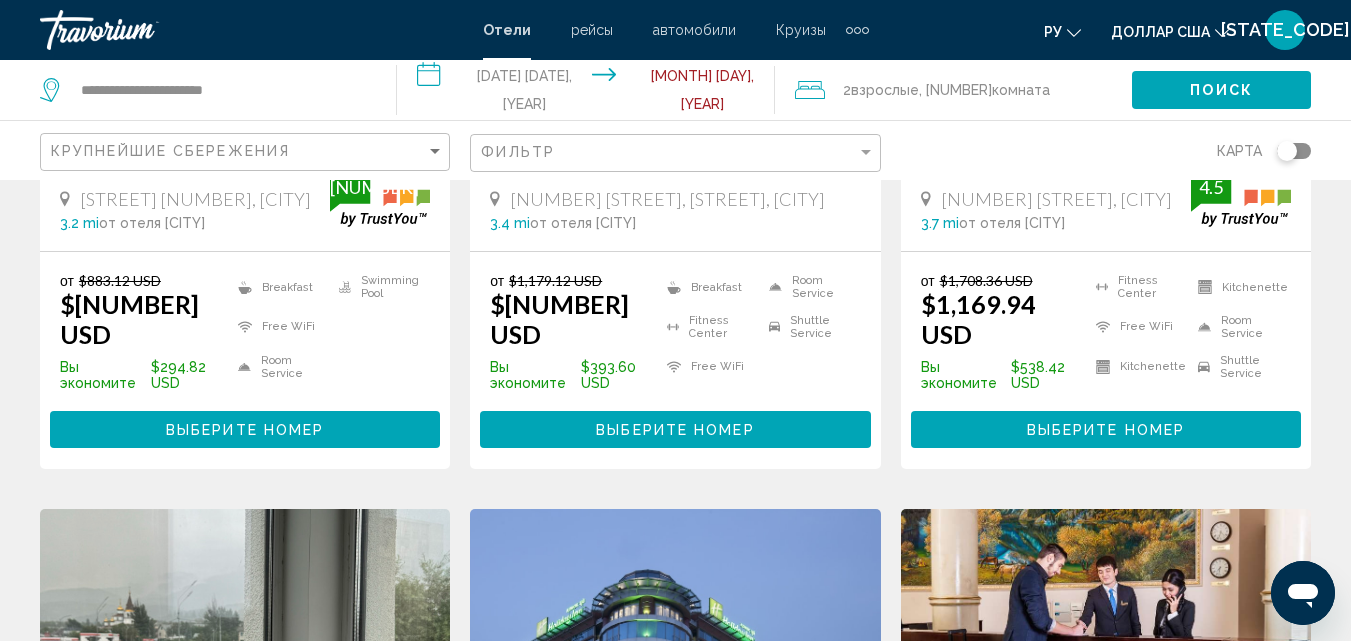 scroll, scrollTop: 0, scrollLeft: 0, axis: both 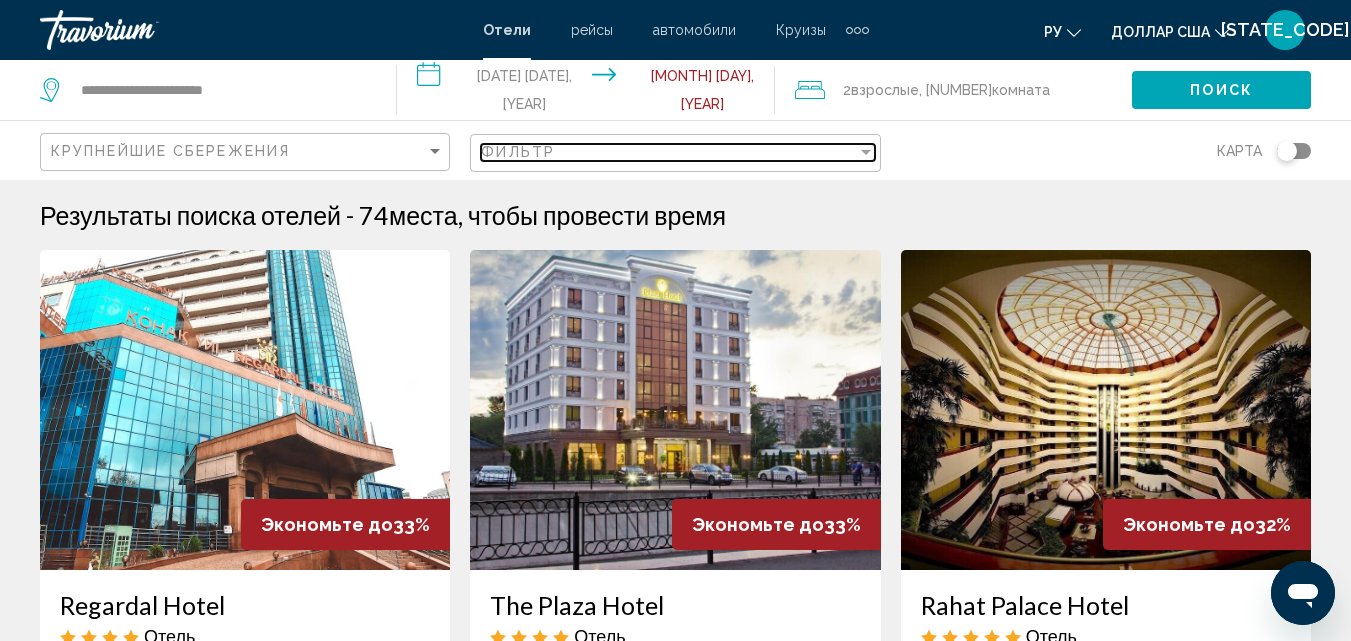 click at bounding box center (866, 152) 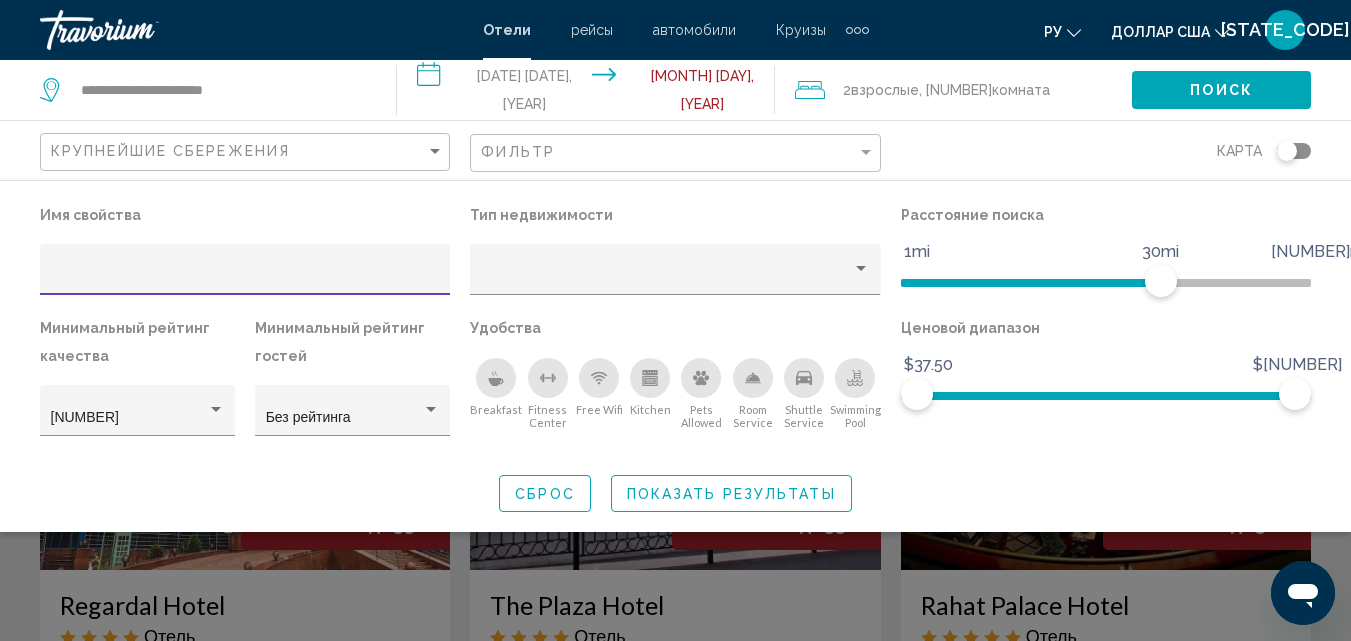 click at bounding box center [245, 277] 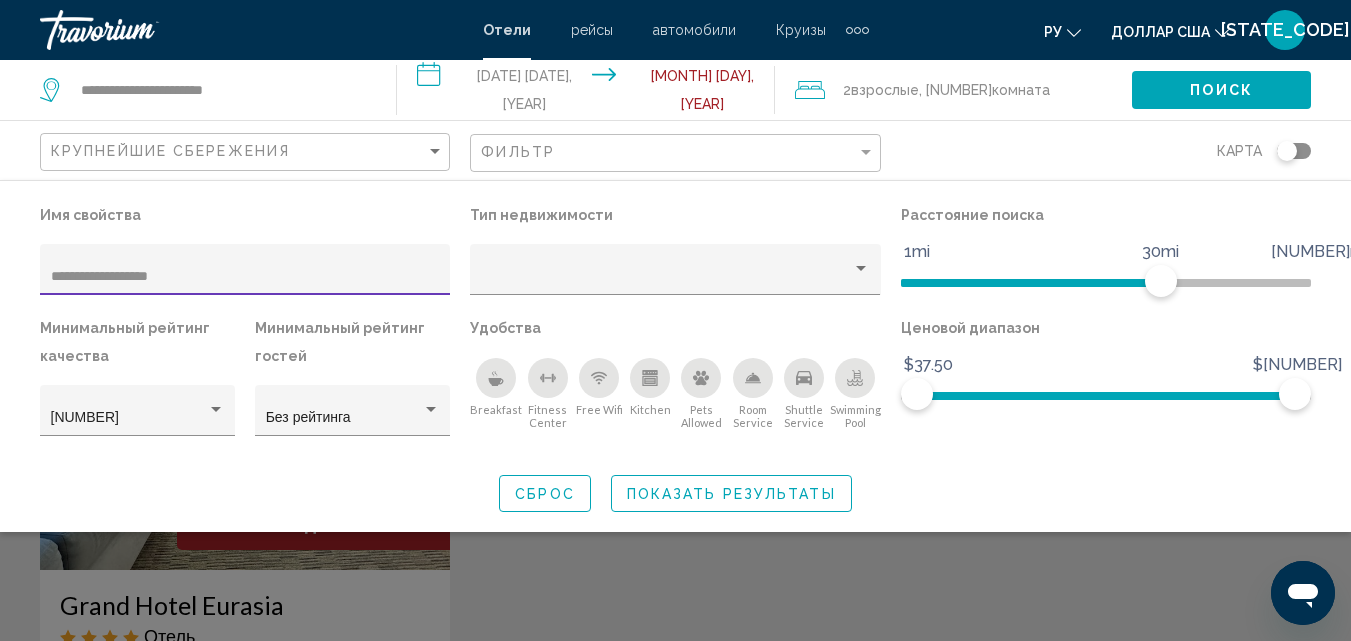 type on "**********" 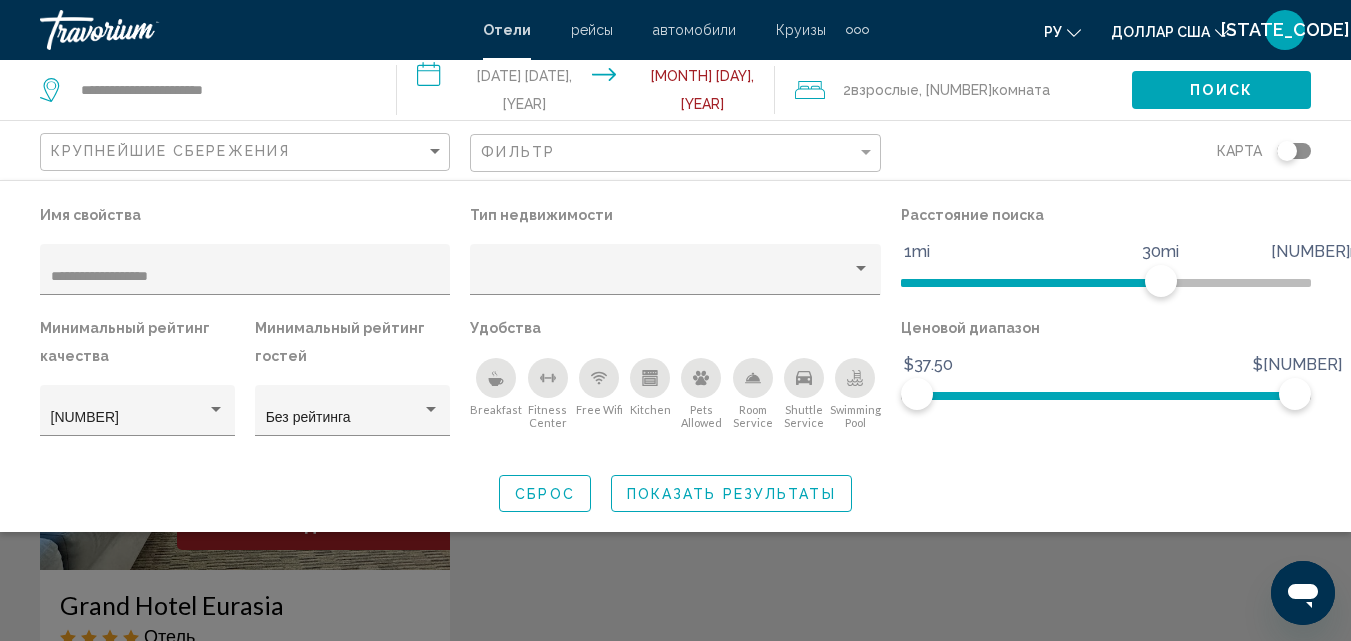 click at bounding box center [675, 470] 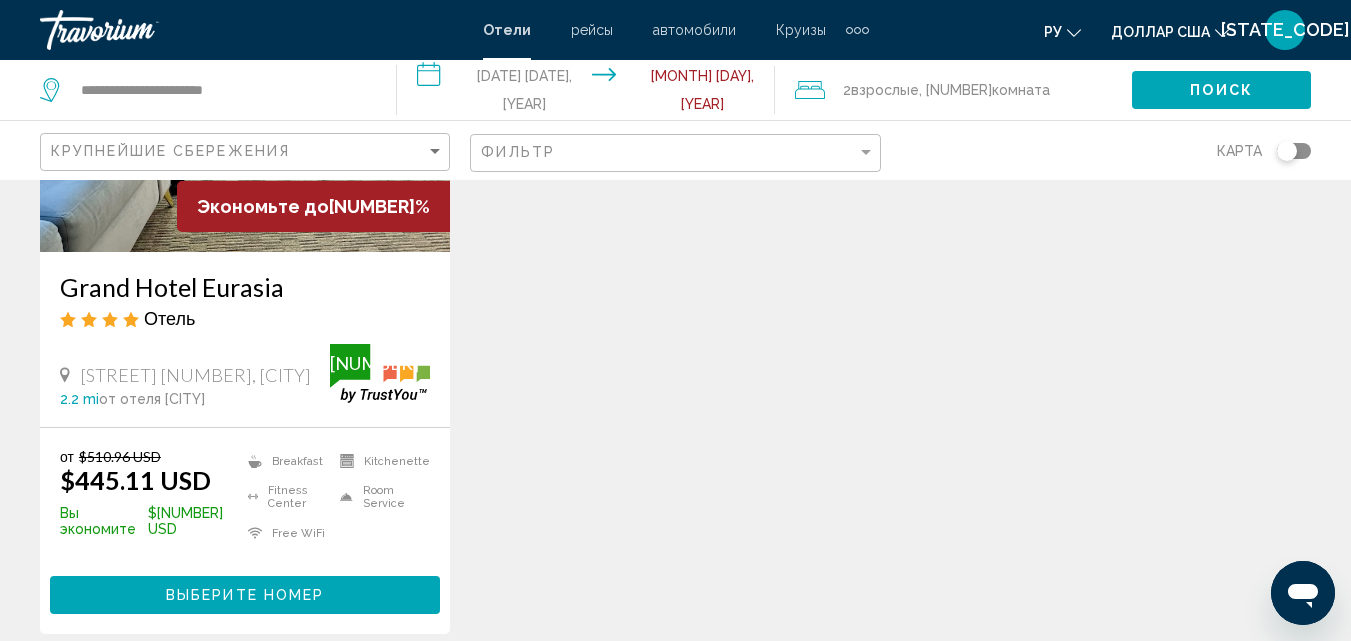 scroll, scrollTop: 320, scrollLeft: 0, axis: vertical 